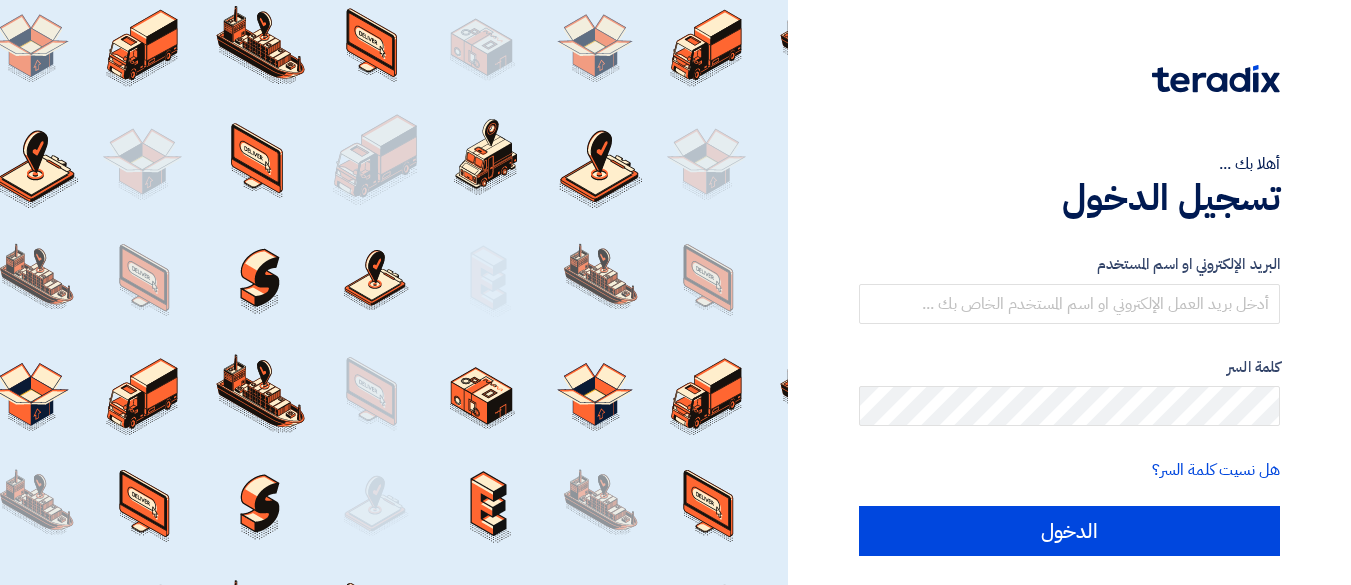 scroll, scrollTop: 0, scrollLeft: 0, axis: both 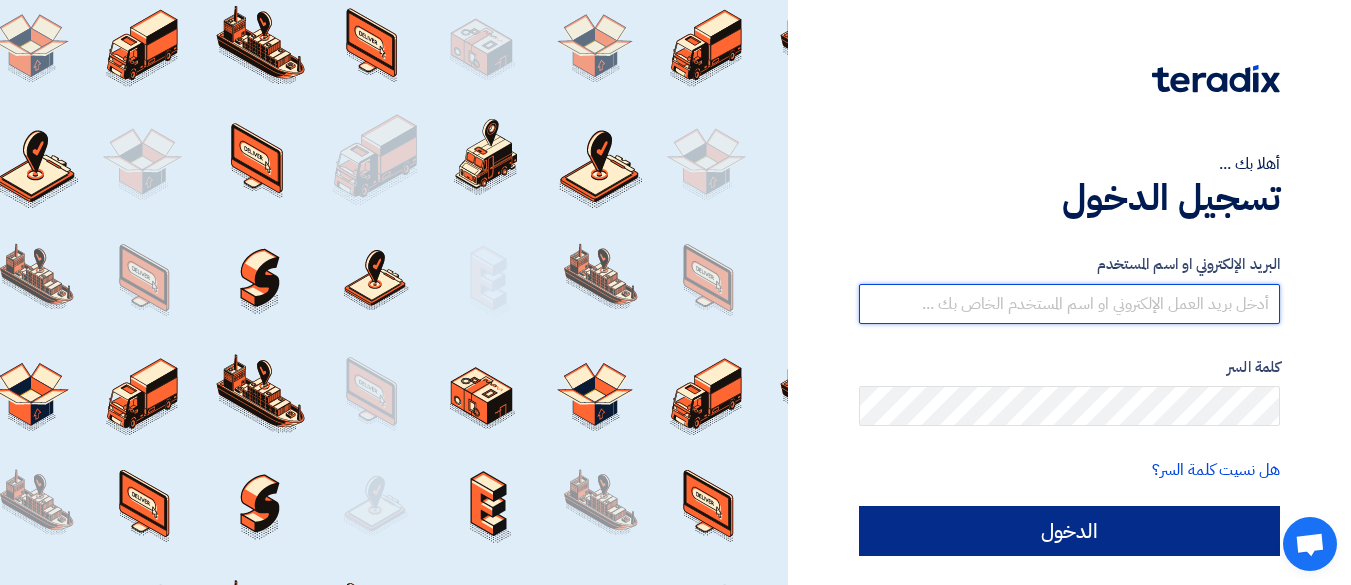 type on "[EMAIL]" 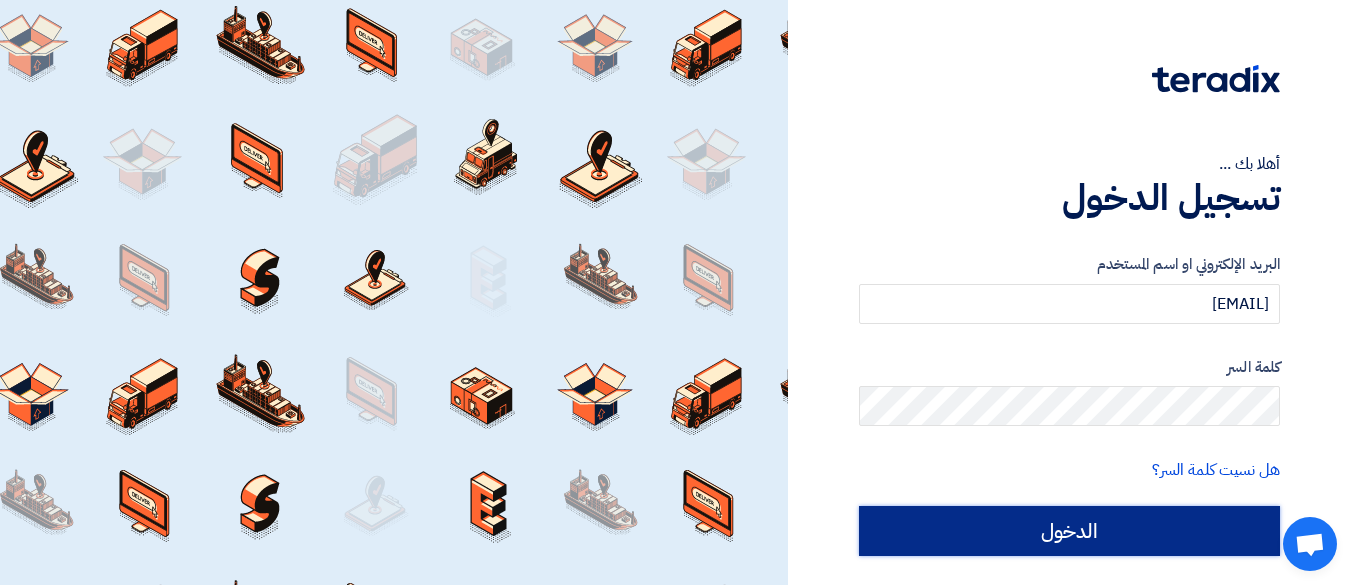 click on "الدخول" 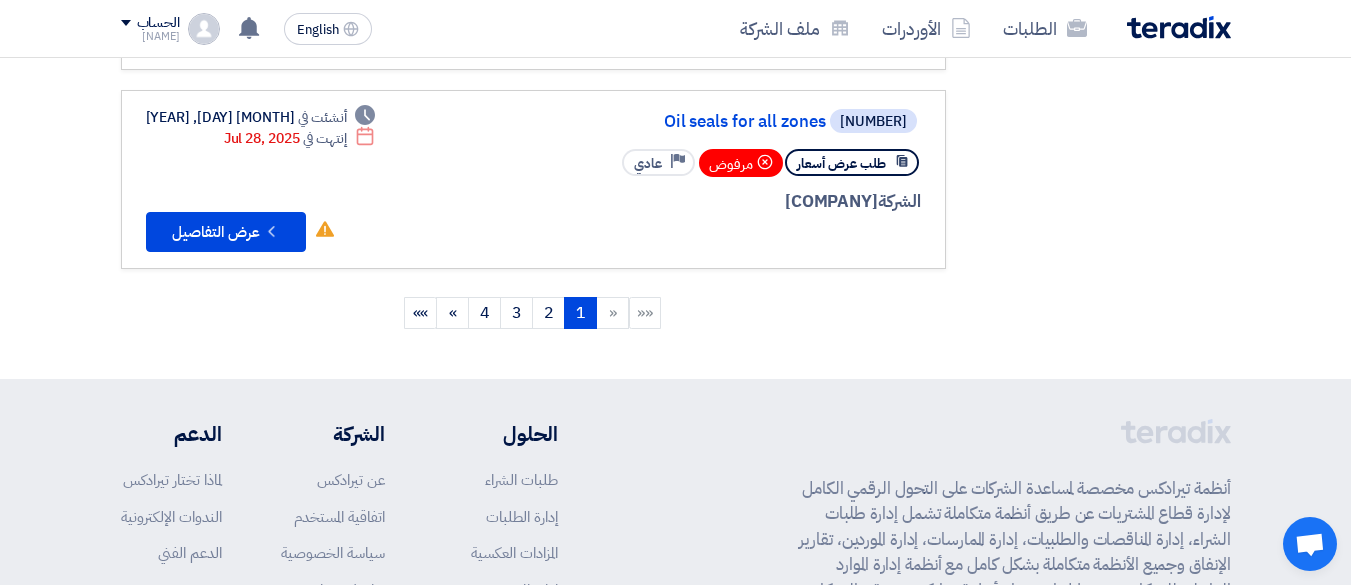 scroll, scrollTop: 1914, scrollLeft: 0, axis: vertical 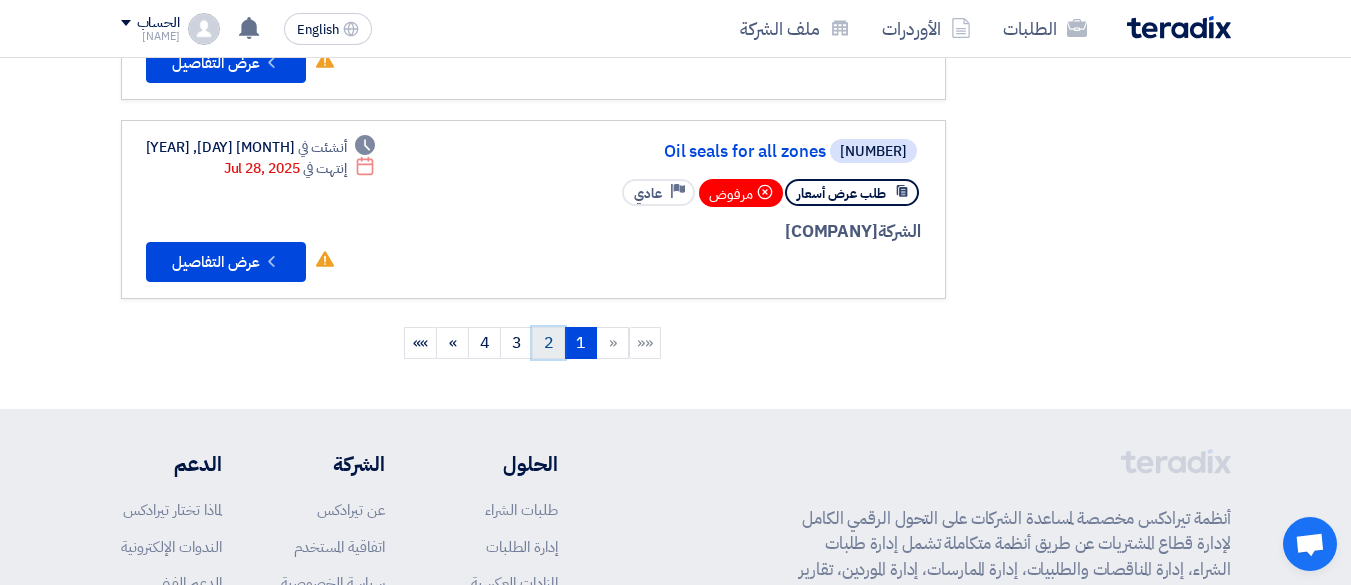 click on "2" 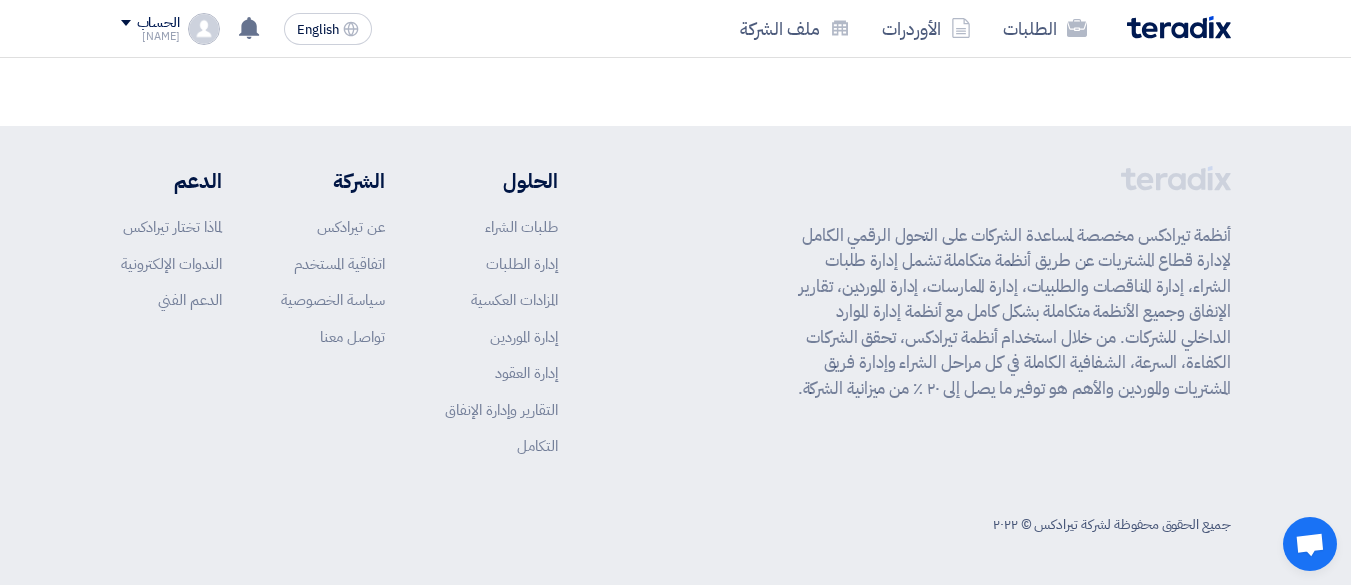 scroll, scrollTop: 0, scrollLeft: 0, axis: both 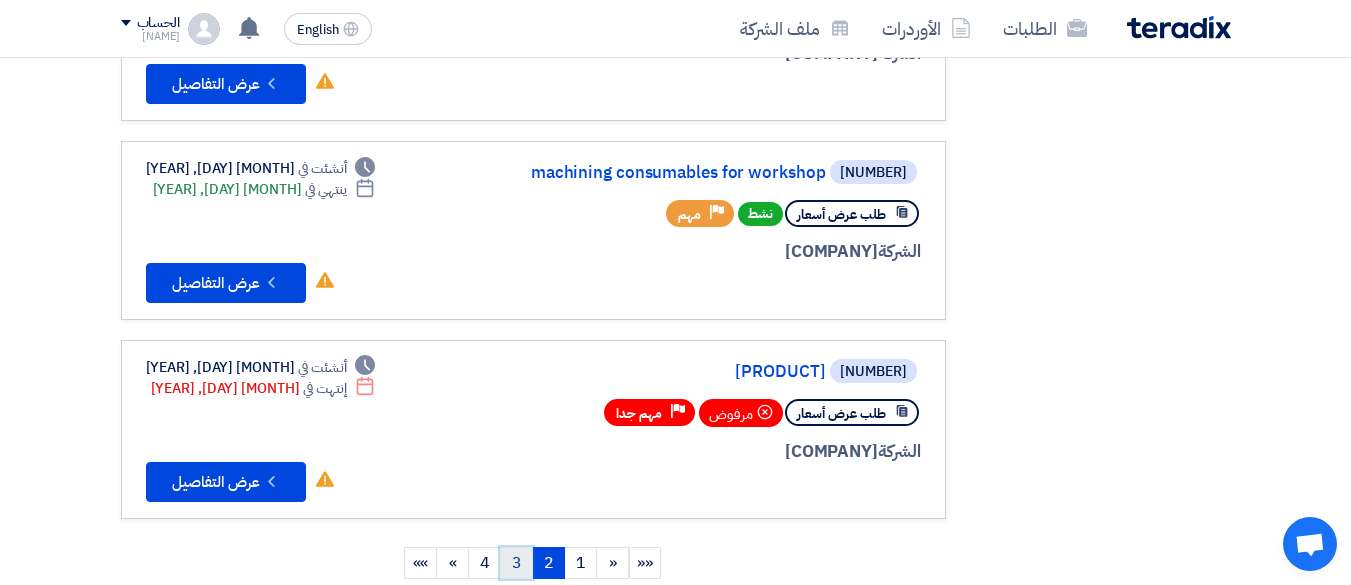 click on "3" 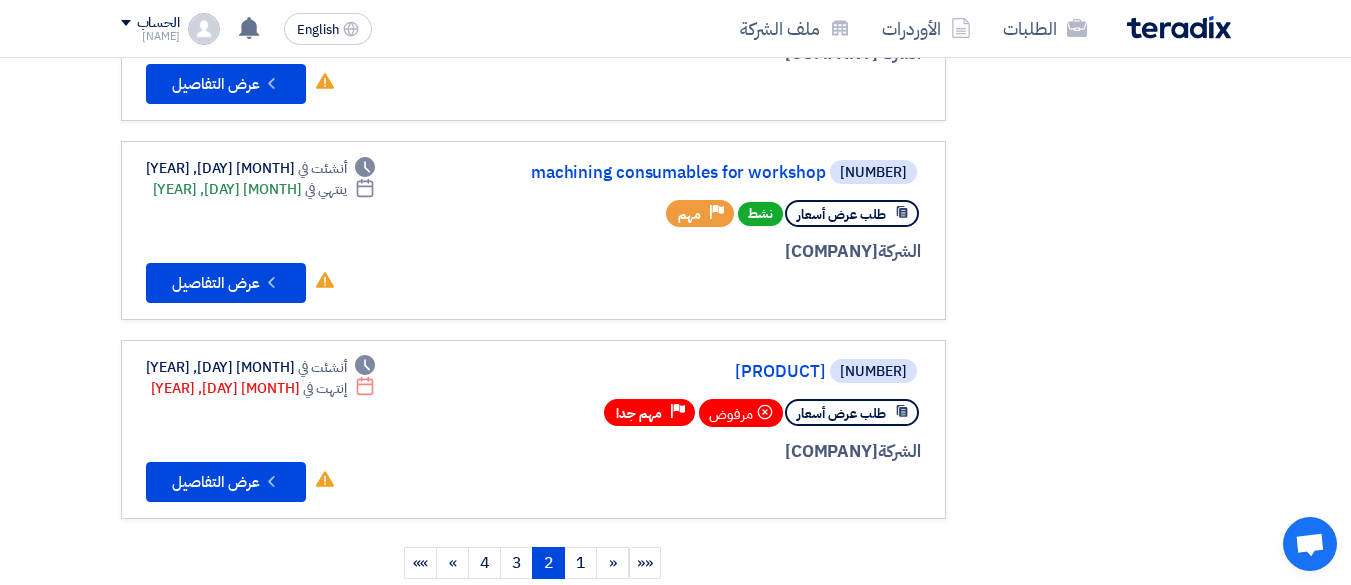 scroll, scrollTop: 0, scrollLeft: 0, axis: both 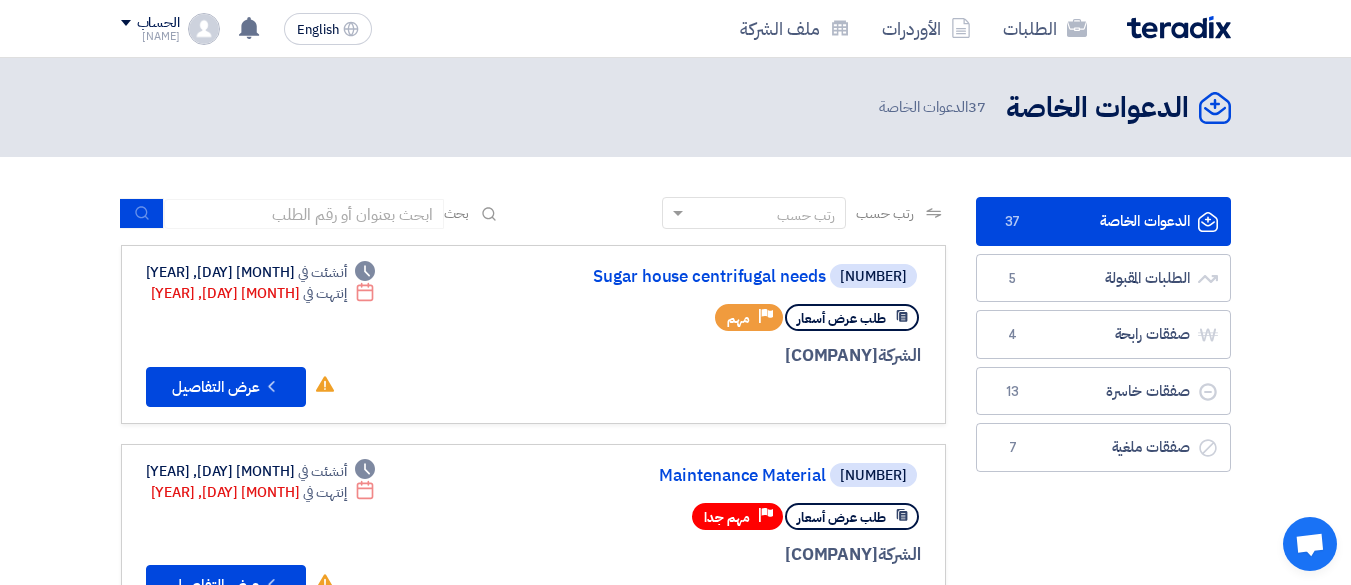 drag, startPoint x: 463, startPoint y: 351, endPoint x: 988, endPoint y: 365, distance: 525.18665 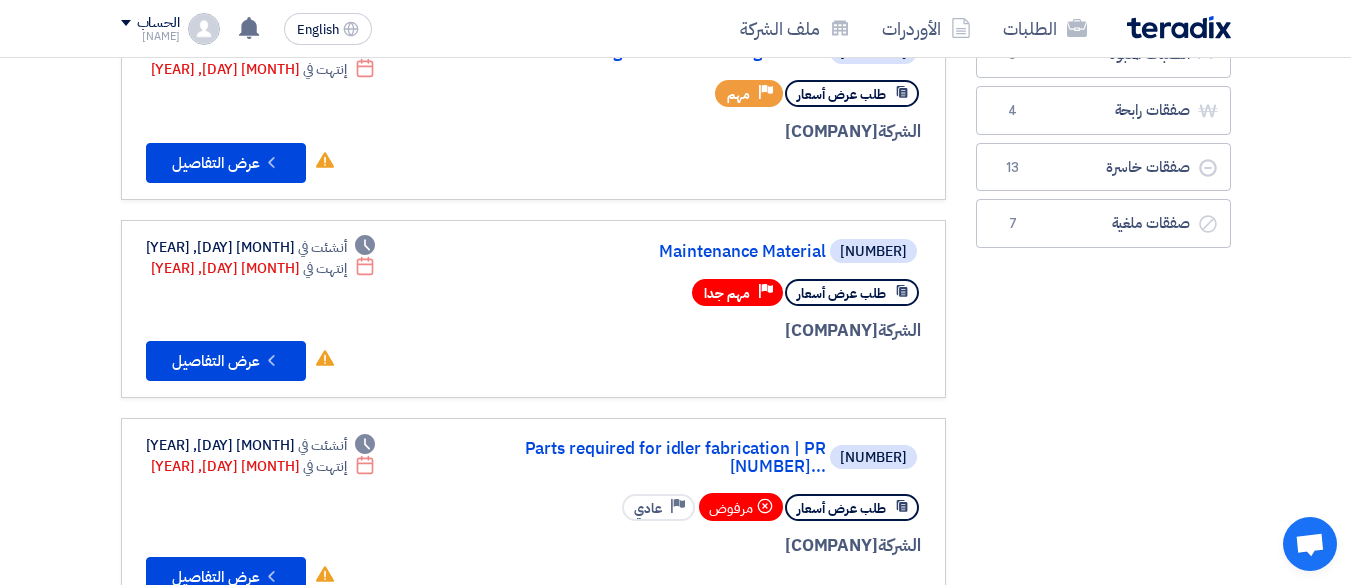 scroll, scrollTop: 320, scrollLeft: 0, axis: vertical 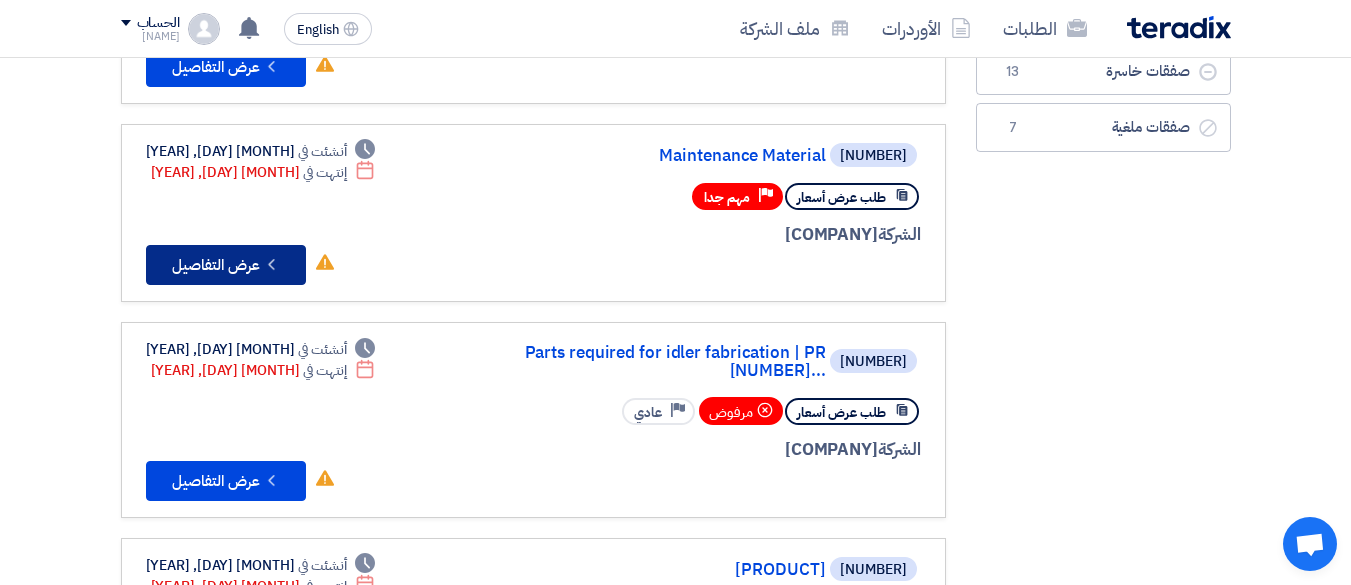 click on "Check details" 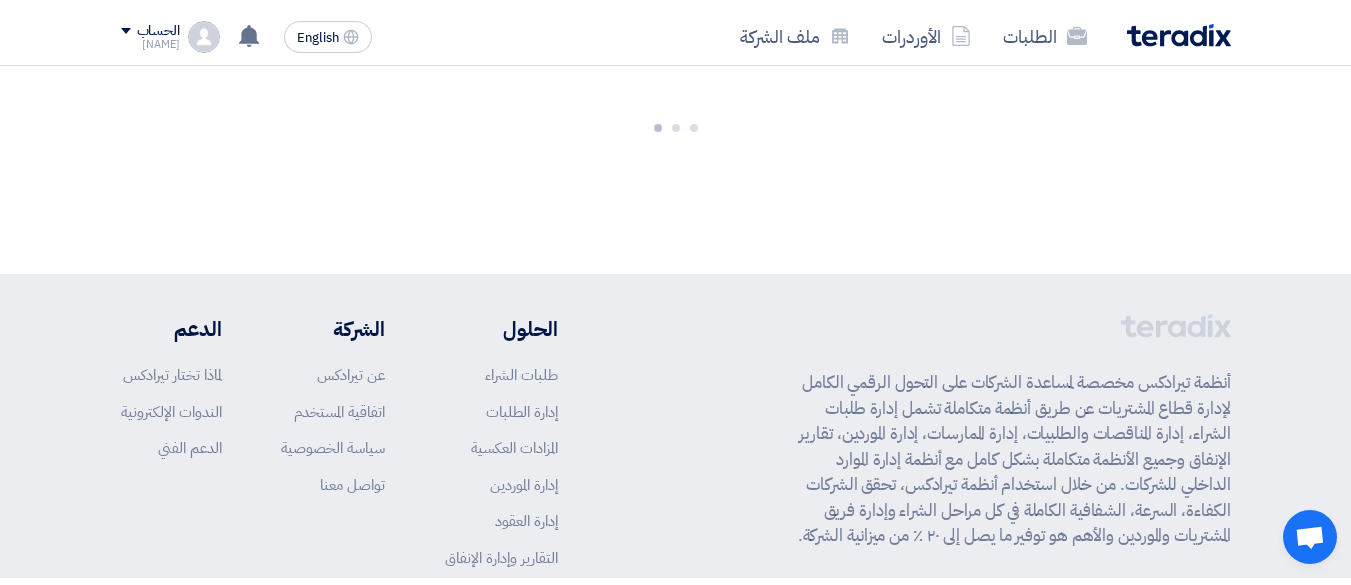 scroll, scrollTop: 0, scrollLeft: 0, axis: both 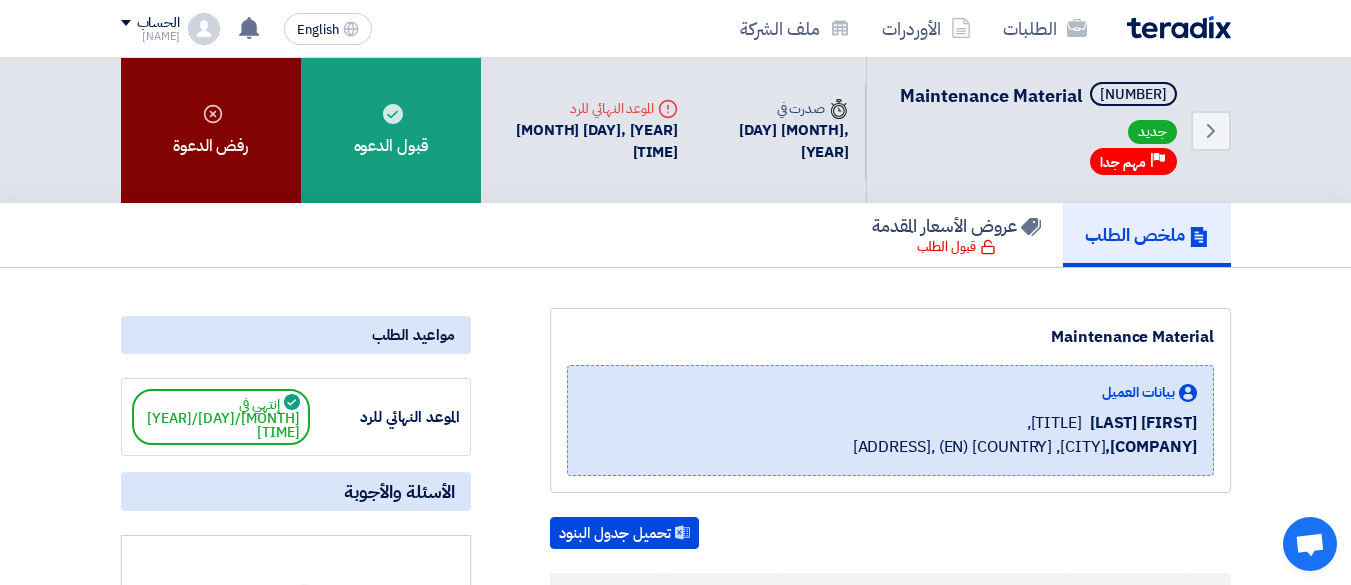 click on "رفض الدعوة" 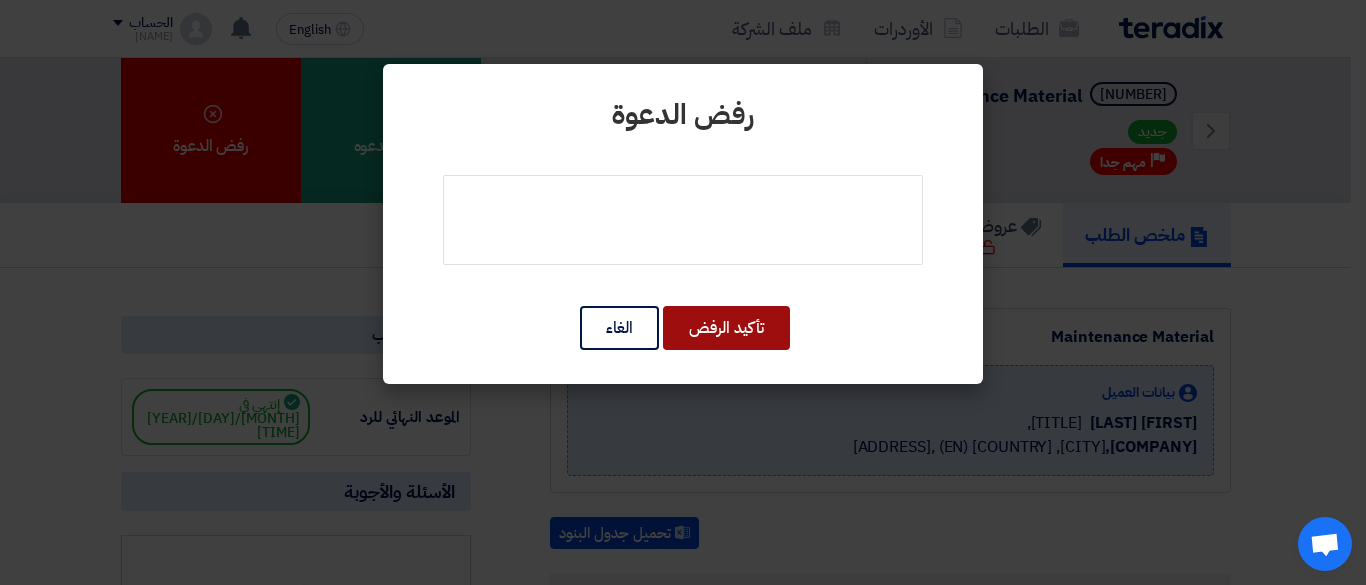 click on "تأكيد الرفض" 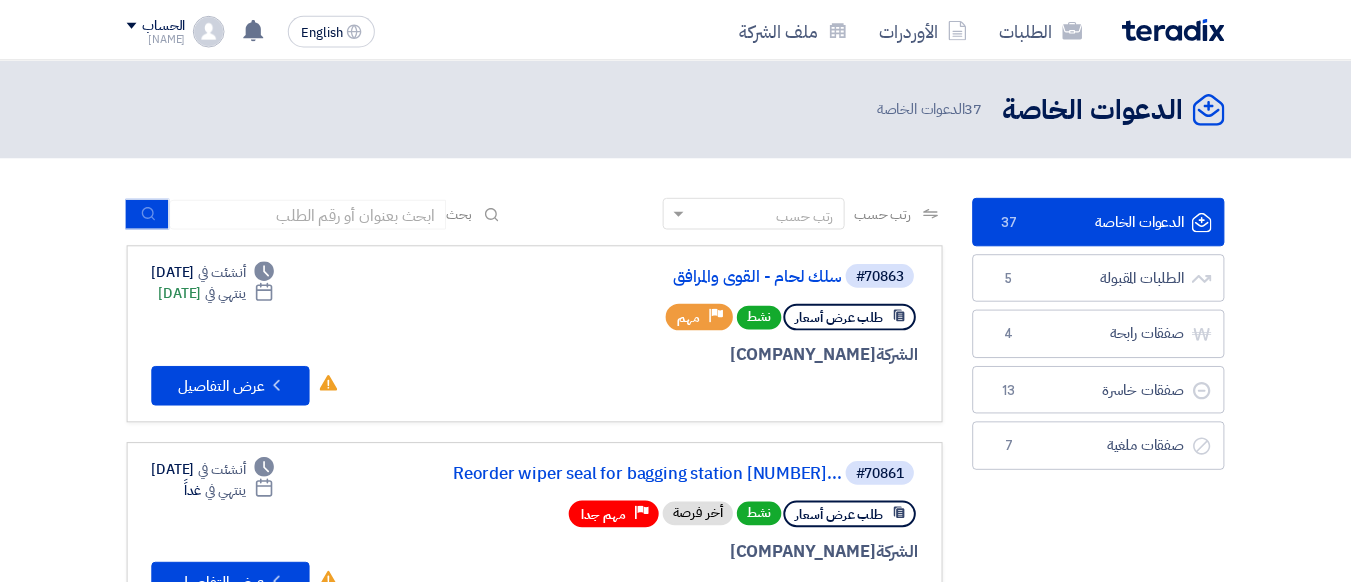 scroll, scrollTop: 180, scrollLeft: 0, axis: vertical 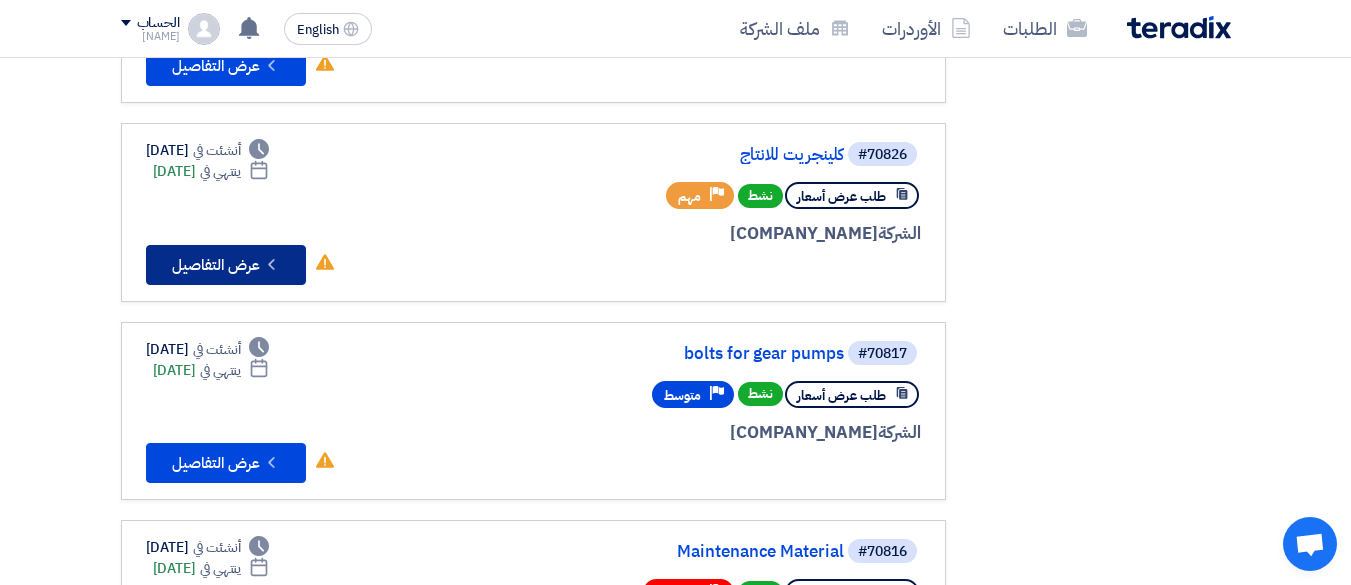 click on "Check details
عرض التفاصيل" 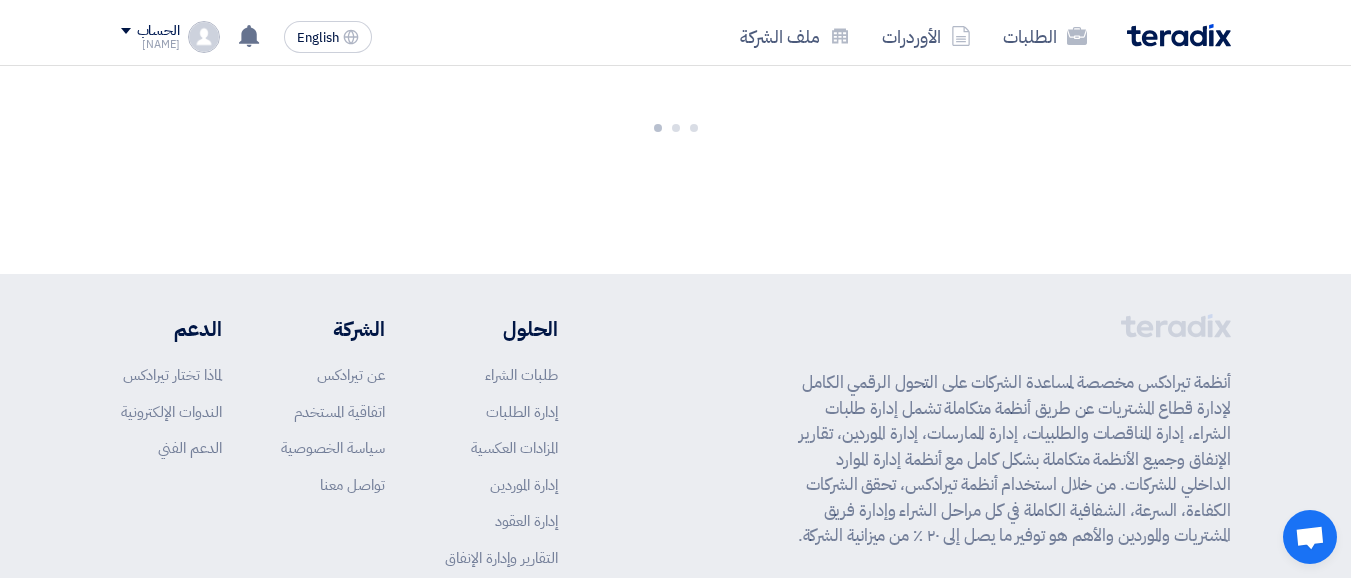 scroll, scrollTop: 0, scrollLeft: 0, axis: both 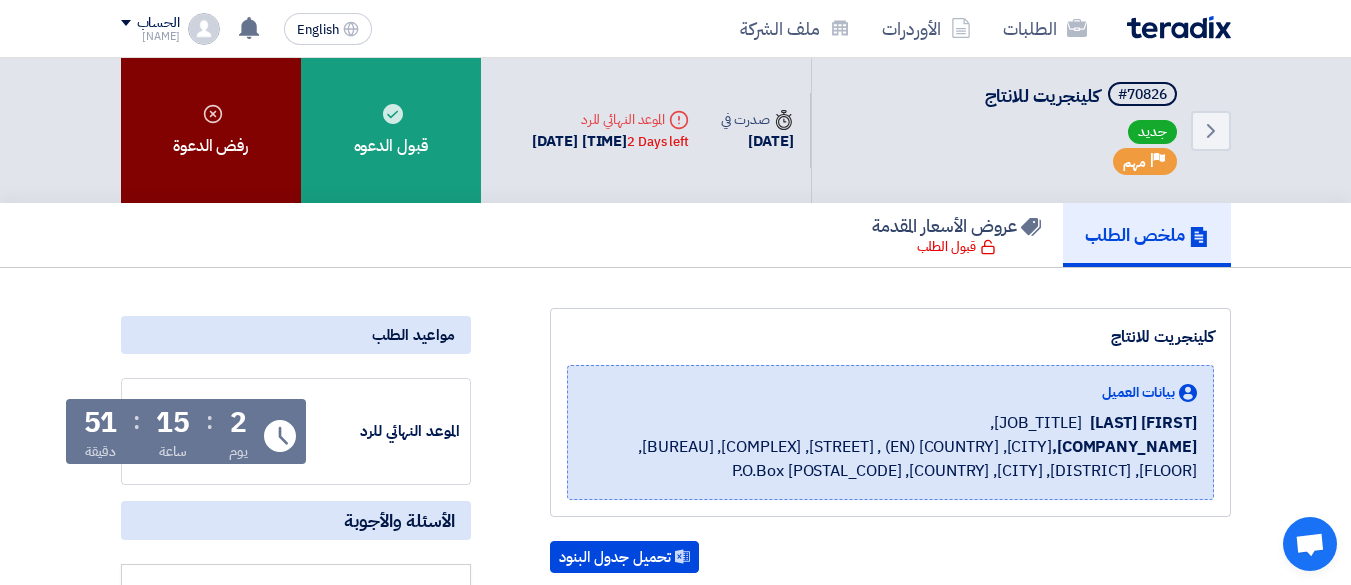 click on "رفض الدعوة" 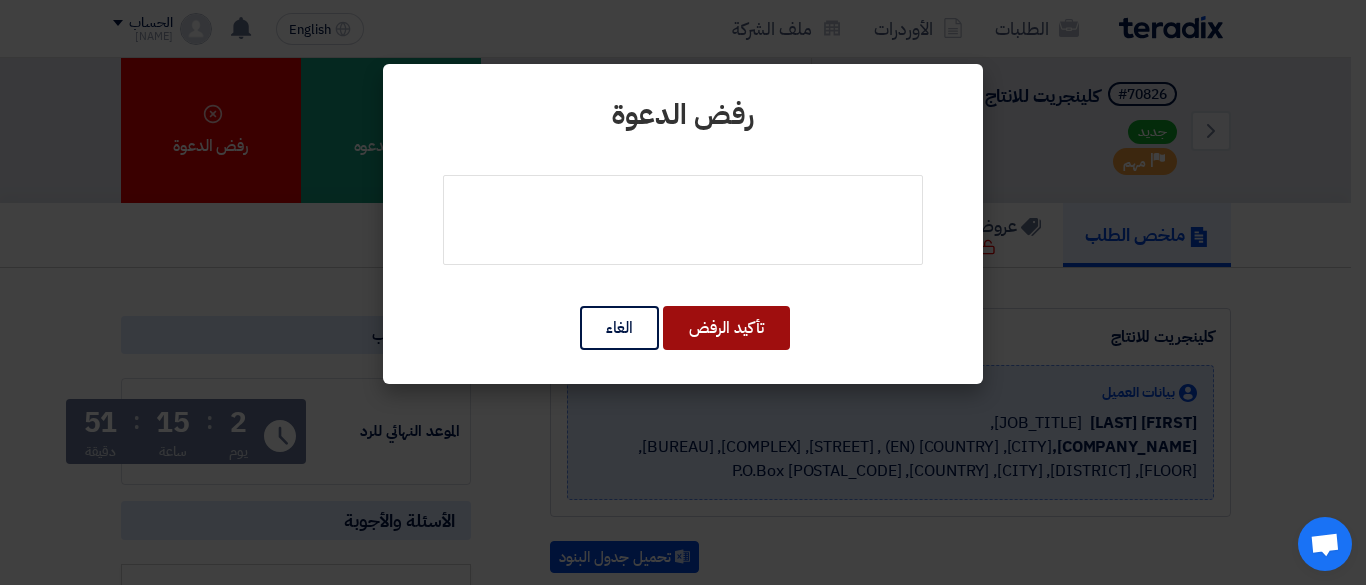 click on "تأكيد الرفض" 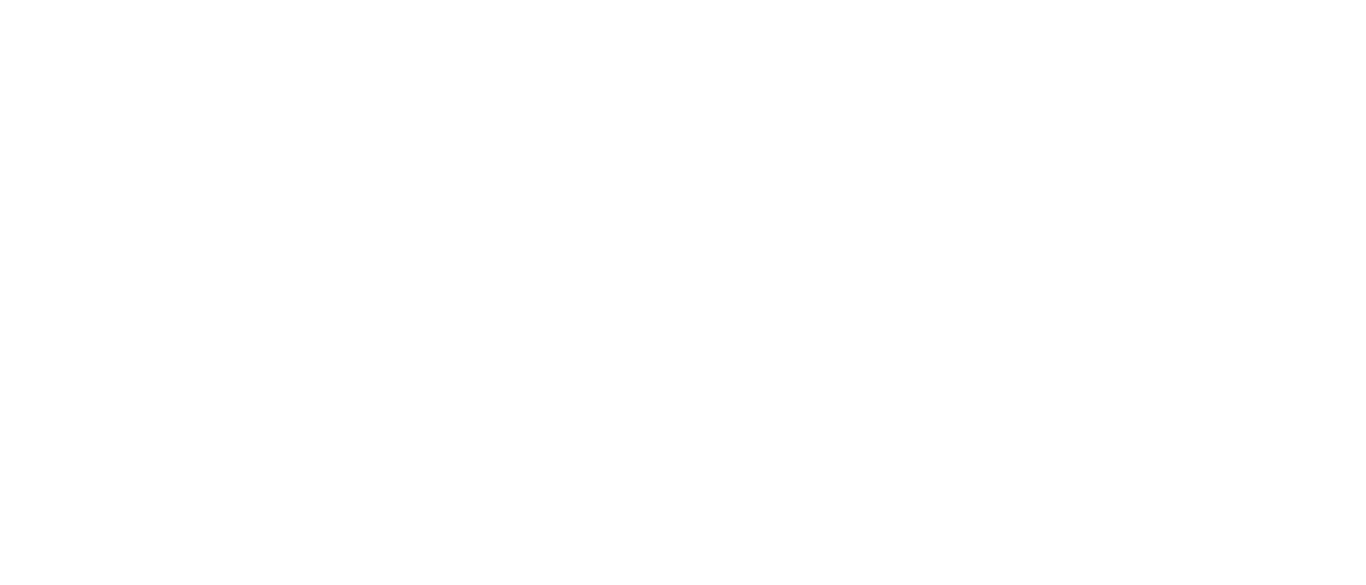 scroll, scrollTop: 0, scrollLeft: 0, axis: both 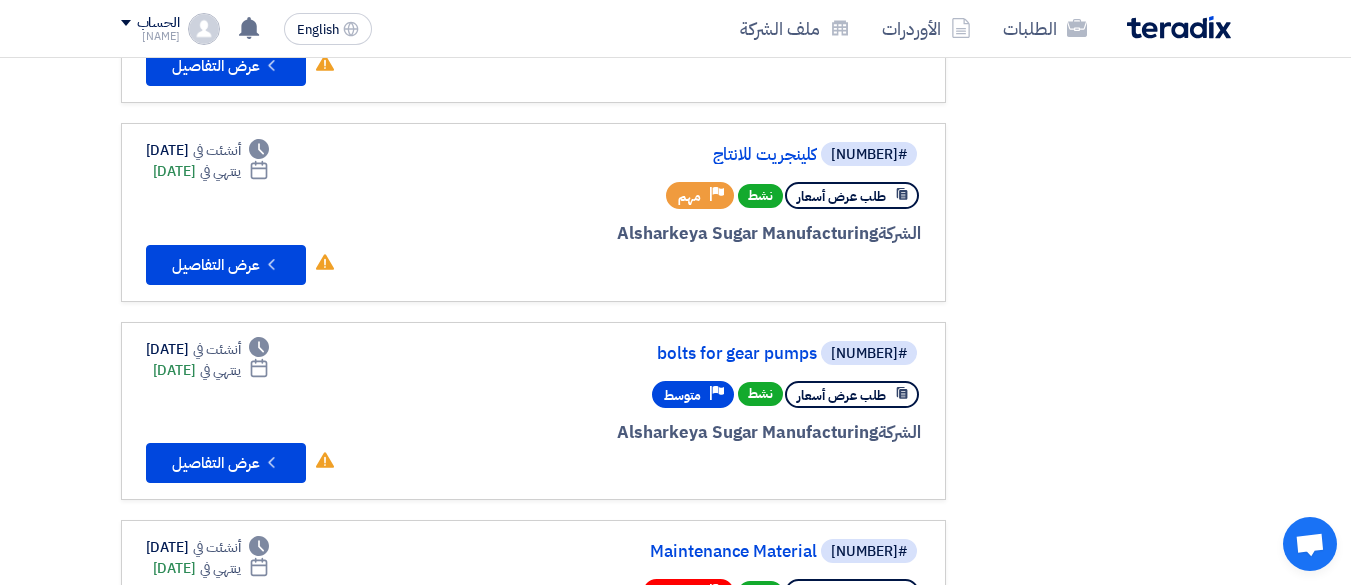 drag, startPoint x: 1195, startPoint y: 368, endPoint x: 1285, endPoint y: 333, distance: 96.56604 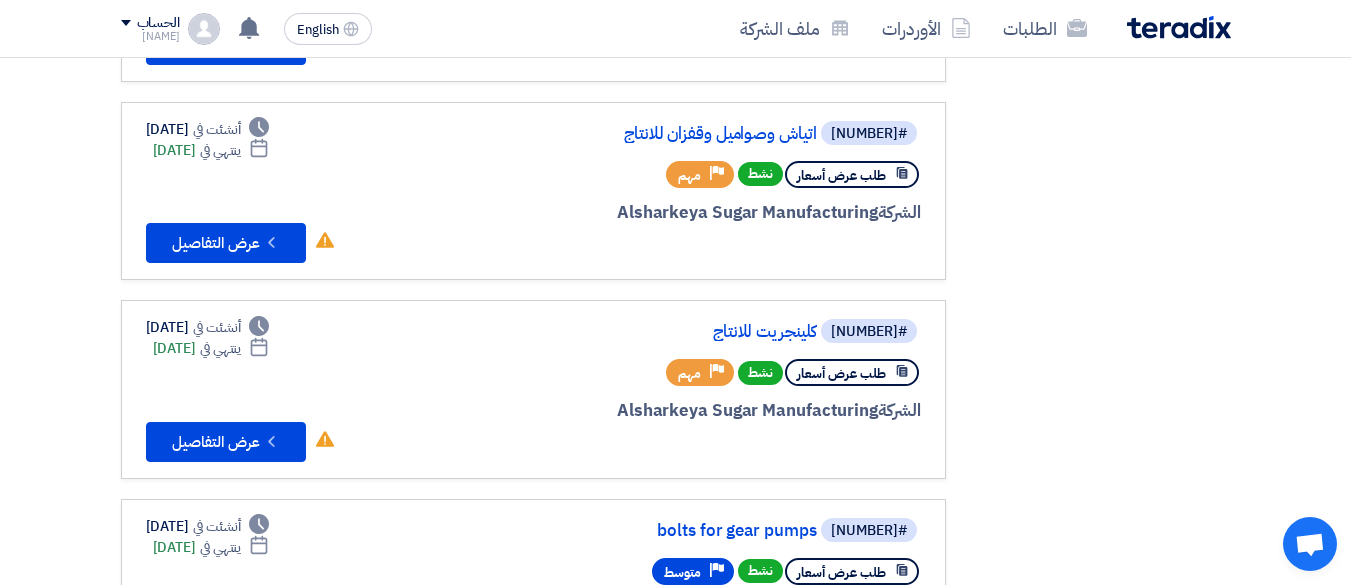 scroll, scrollTop: 916, scrollLeft: 0, axis: vertical 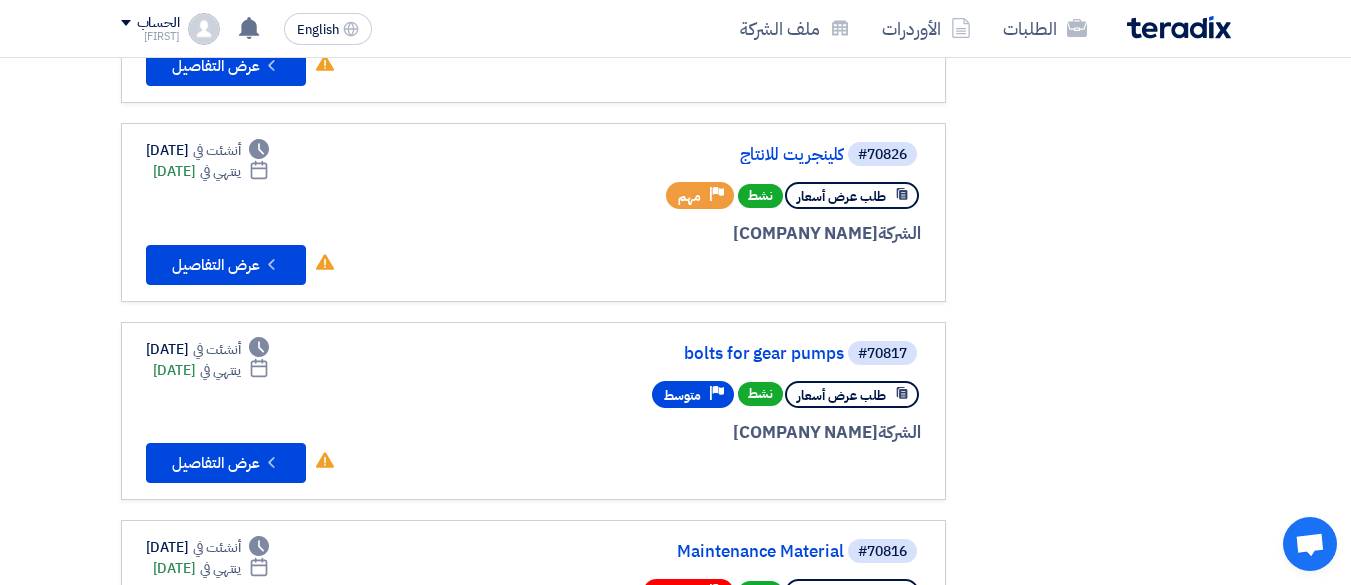 click on "طلب عرض أسعار
نشط
Priority
مهم" 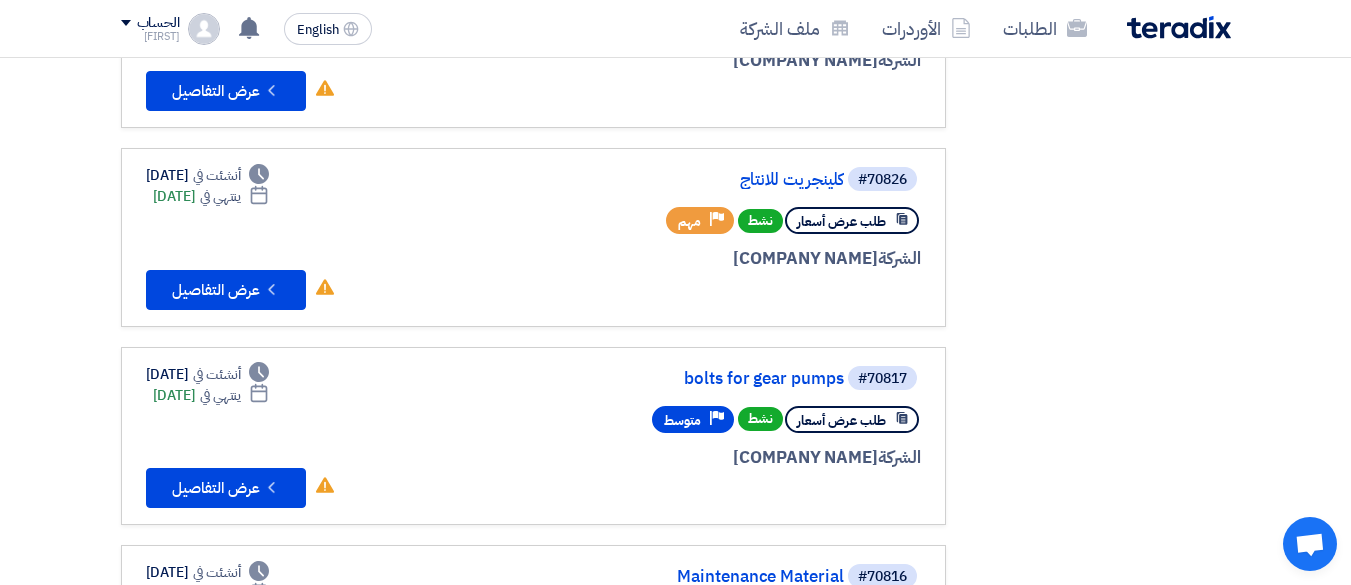 scroll, scrollTop: 845, scrollLeft: 0, axis: vertical 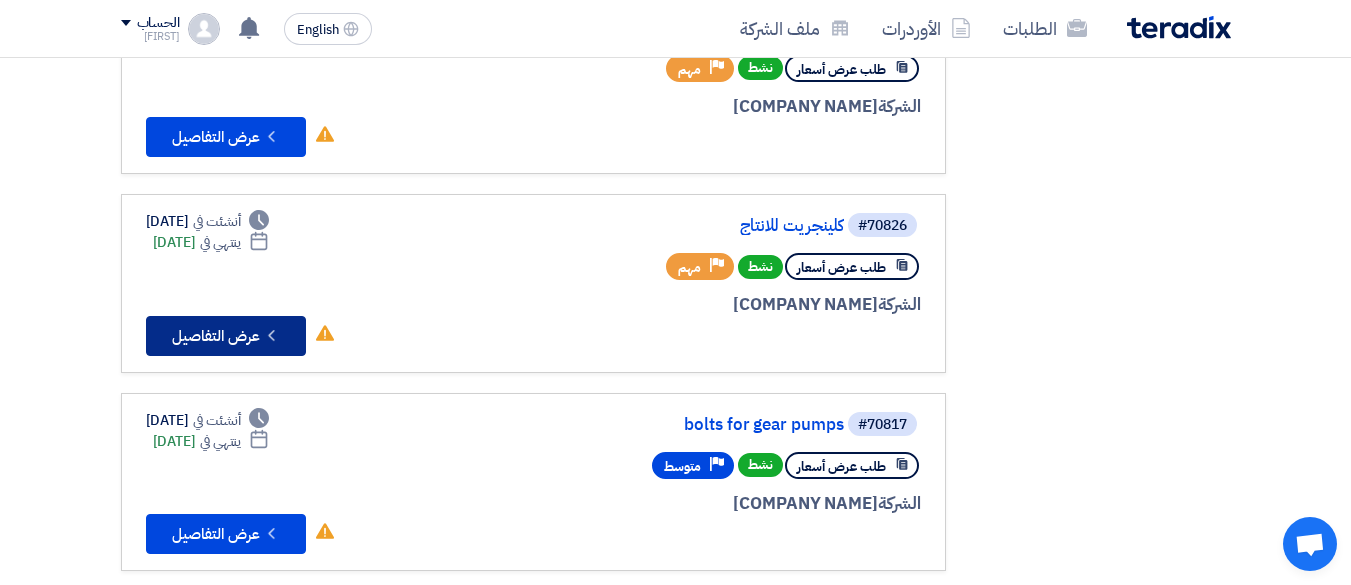 click on "Check details
عرض التفاصيل" 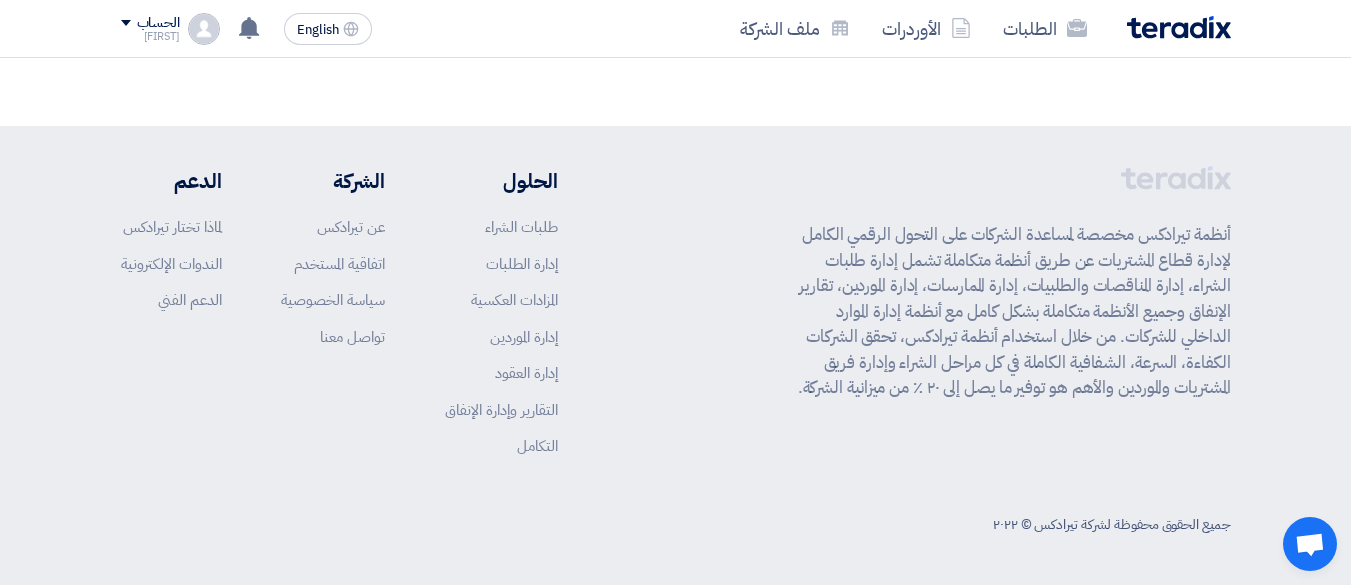 scroll, scrollTop: 0, scrollLeft: 0, axis: both 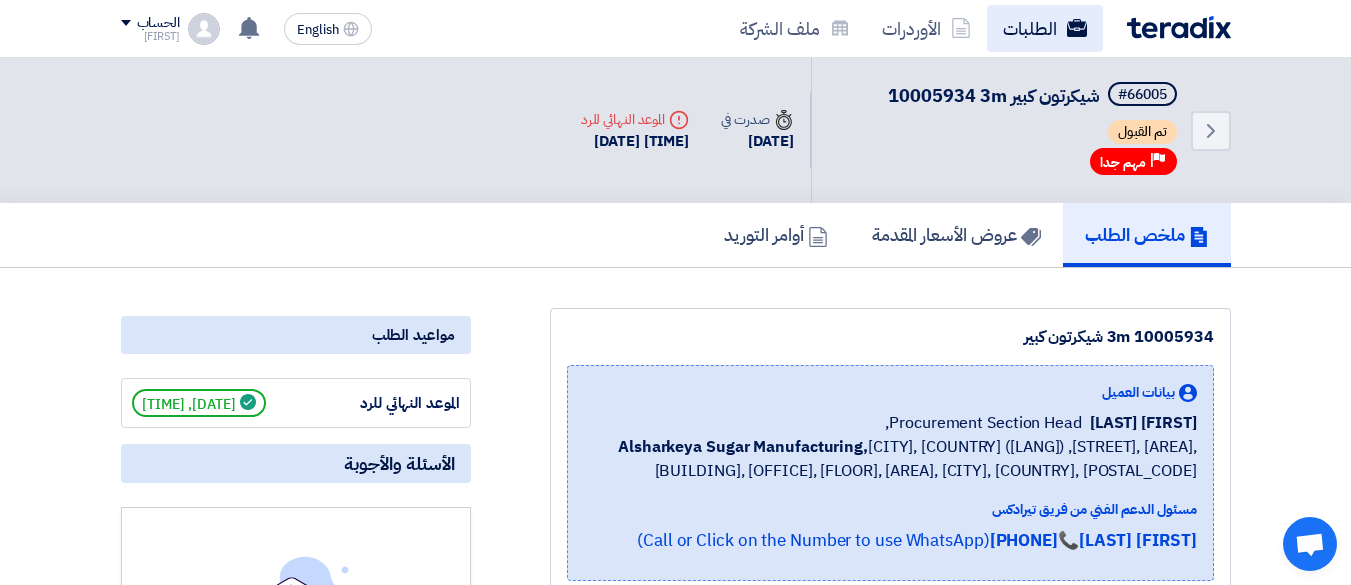 click on "الطلبات" 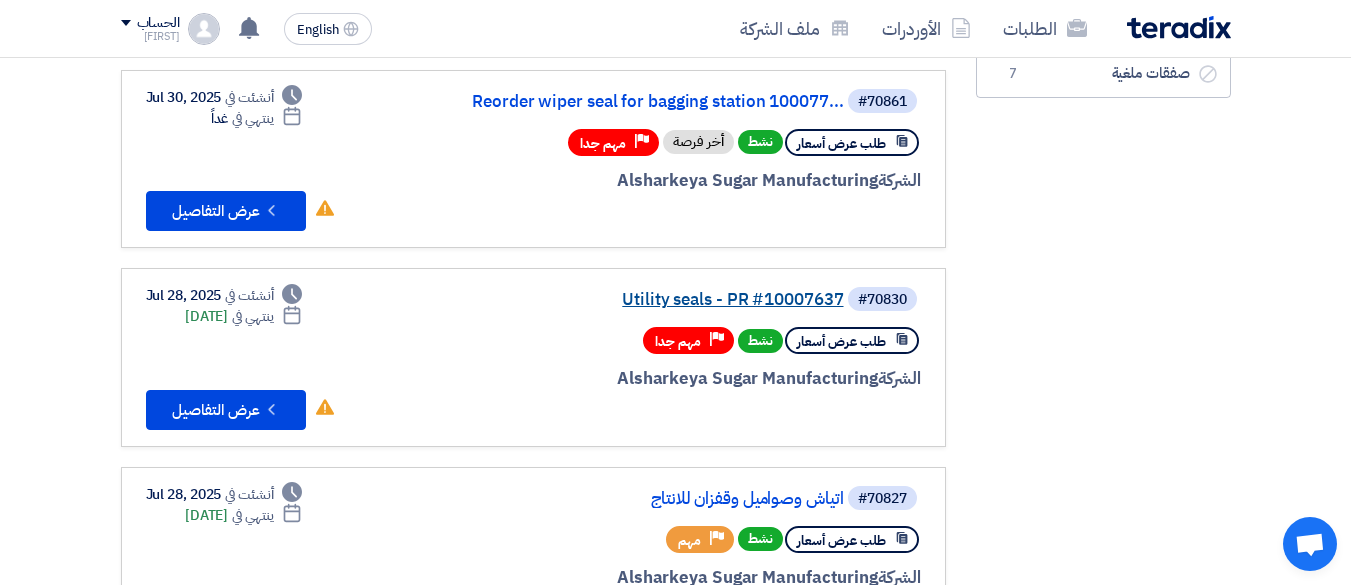 scroll, scrollTop: 400, scrollLeft: 0, axis: vertical 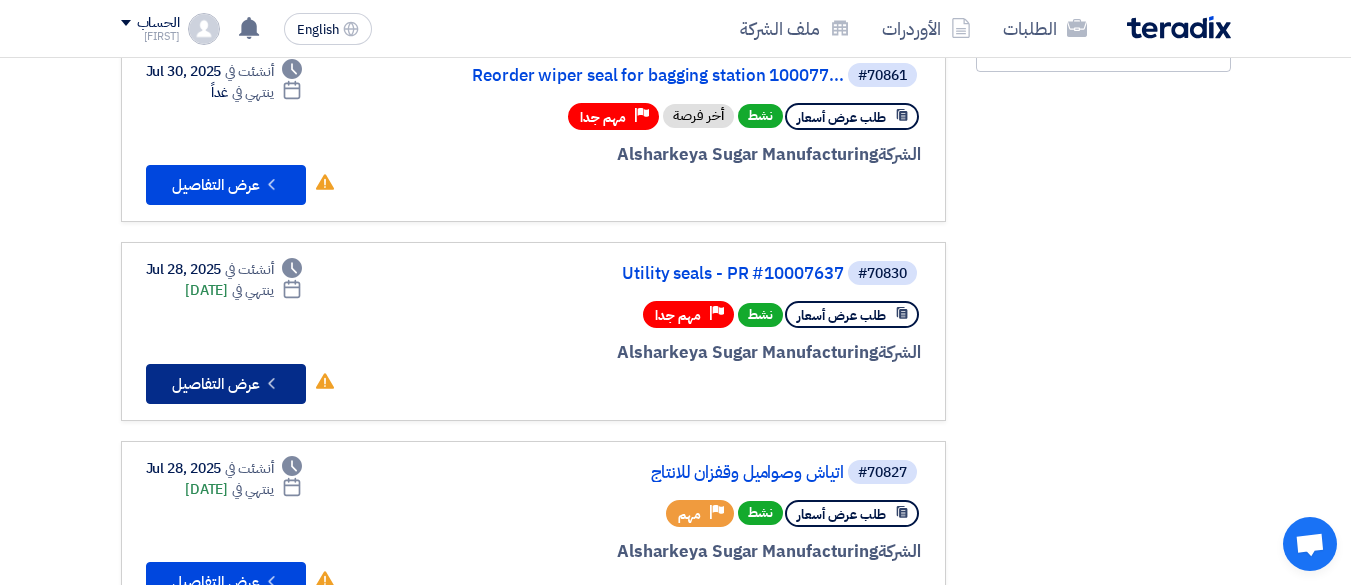 click on "Check details" 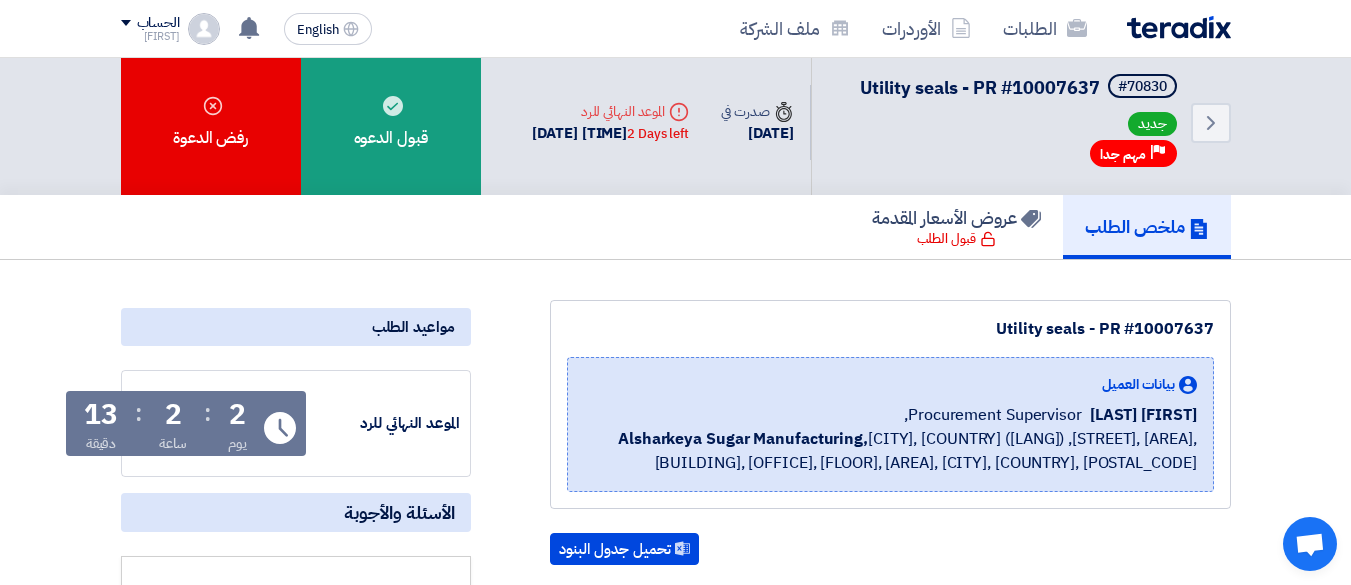 scroll, scrollTop: 0, scrollLeft: 0, axis: both 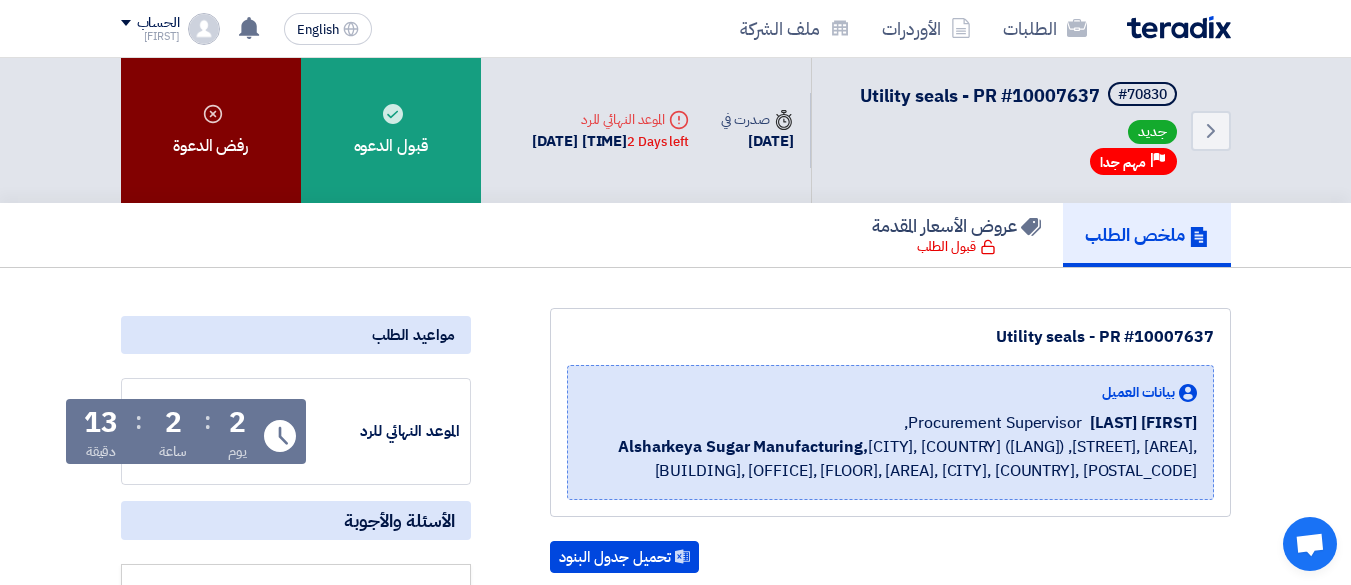 click on "رفض الدعوة" 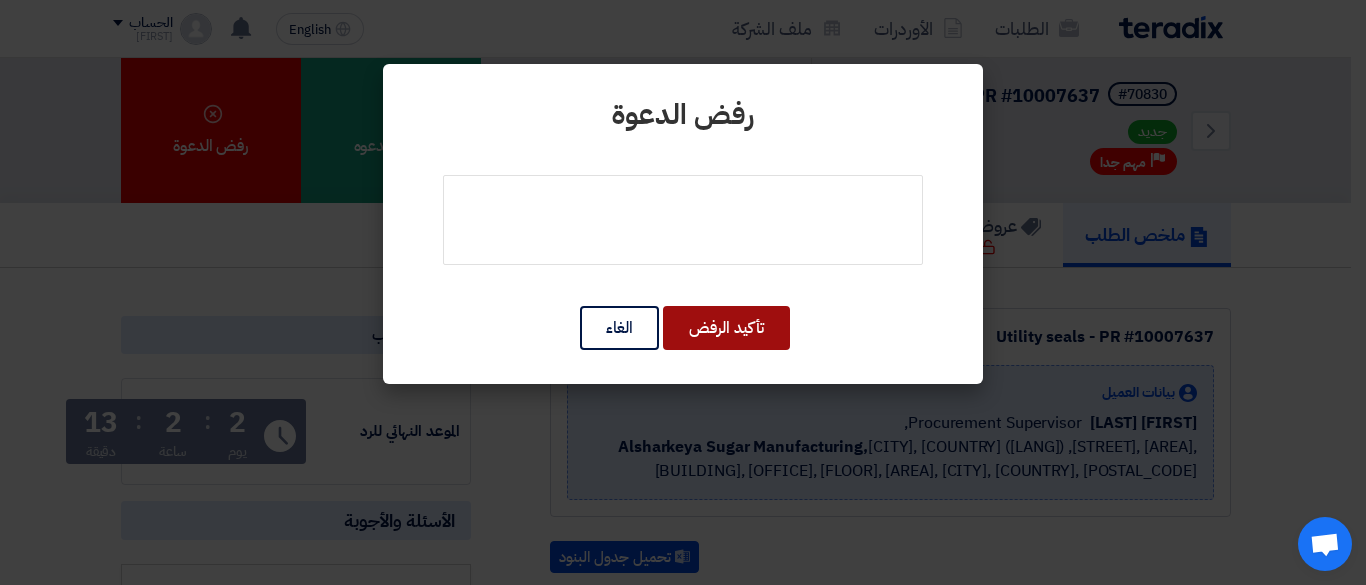 click on "تأكيد الرفض" 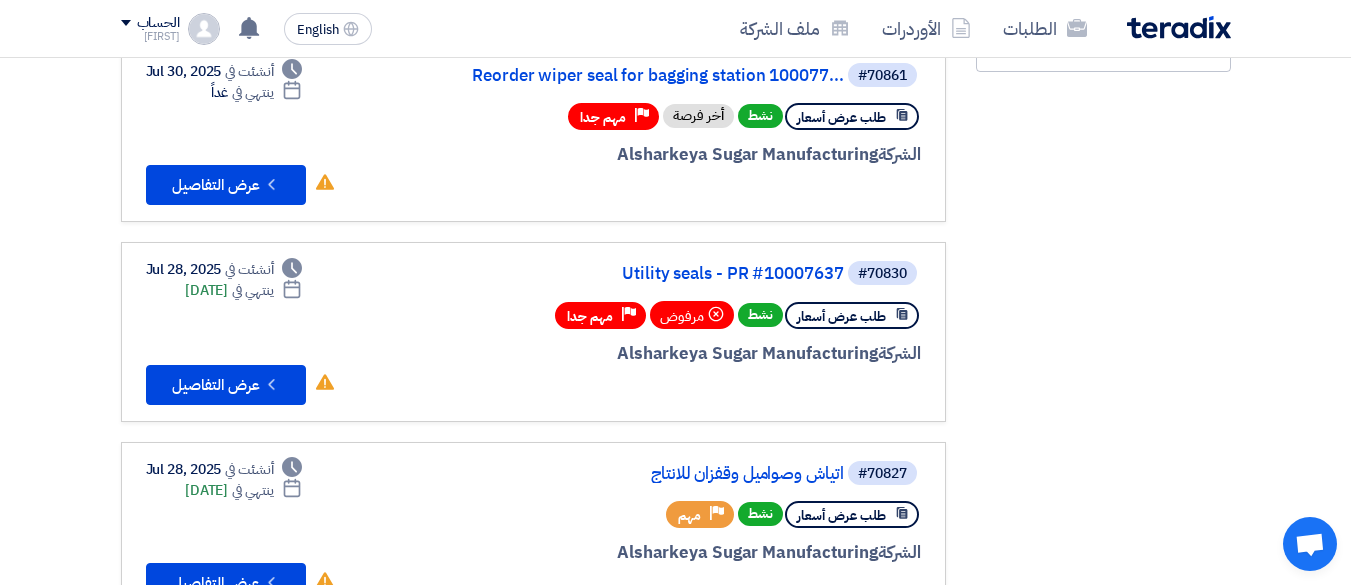 scroll, scrollTop: 300, scrollLeft: 0, axis: vertical 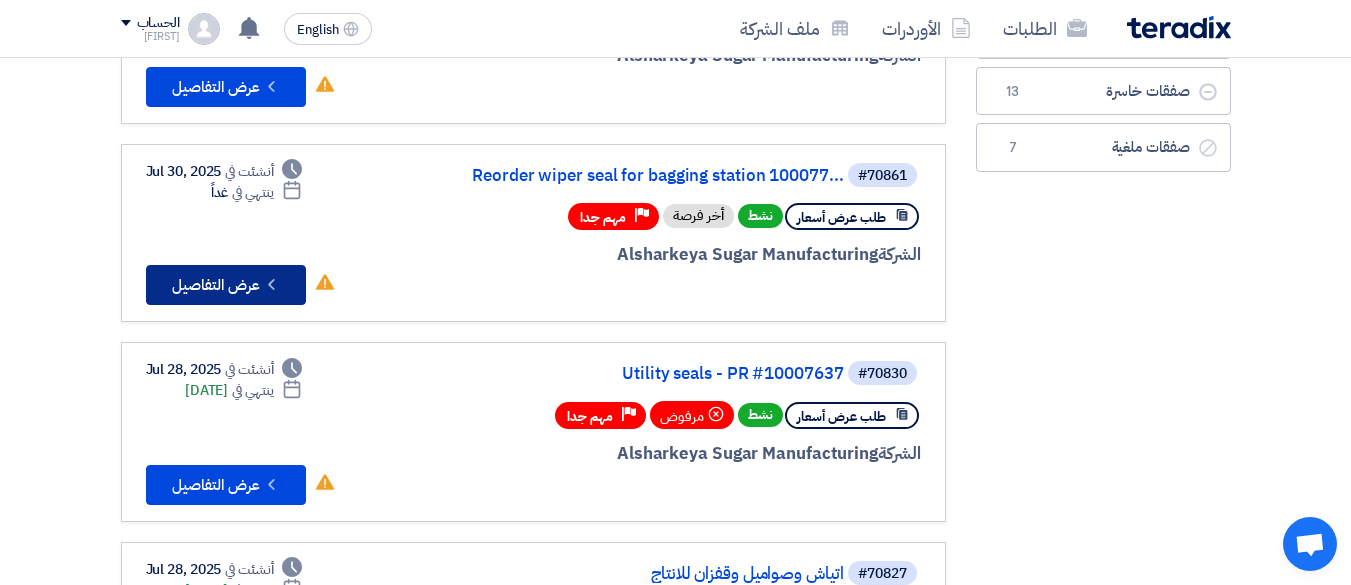 click on "Check details" 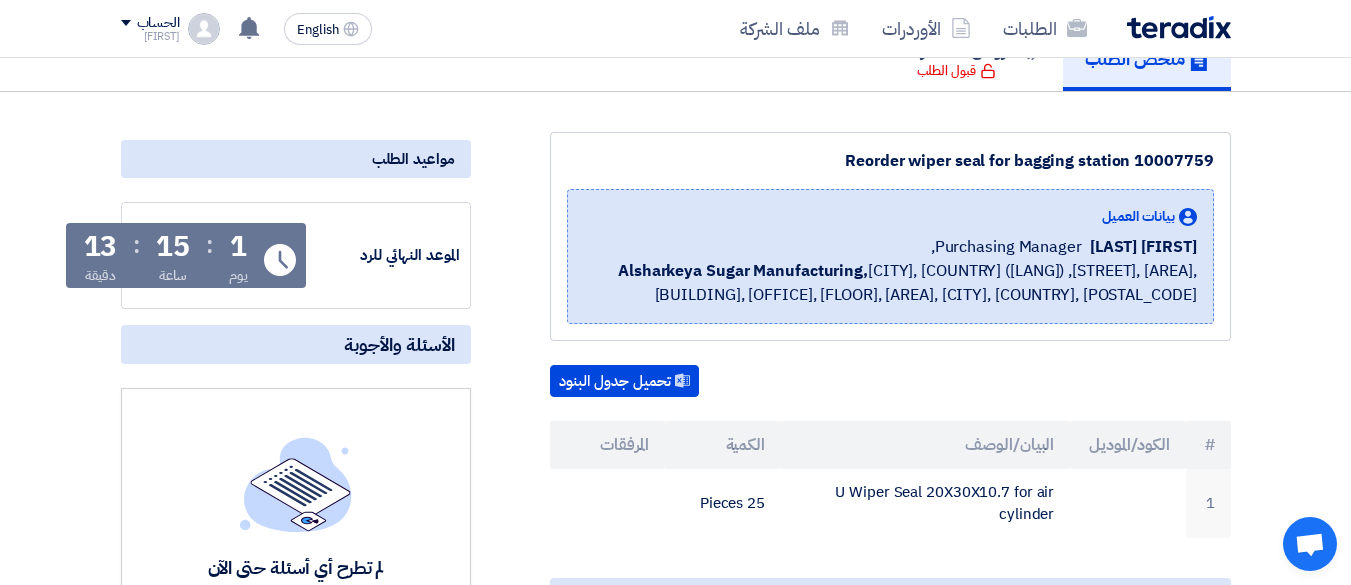 scroll, scrollTop: 0, scrollLeft: 0, axis: both 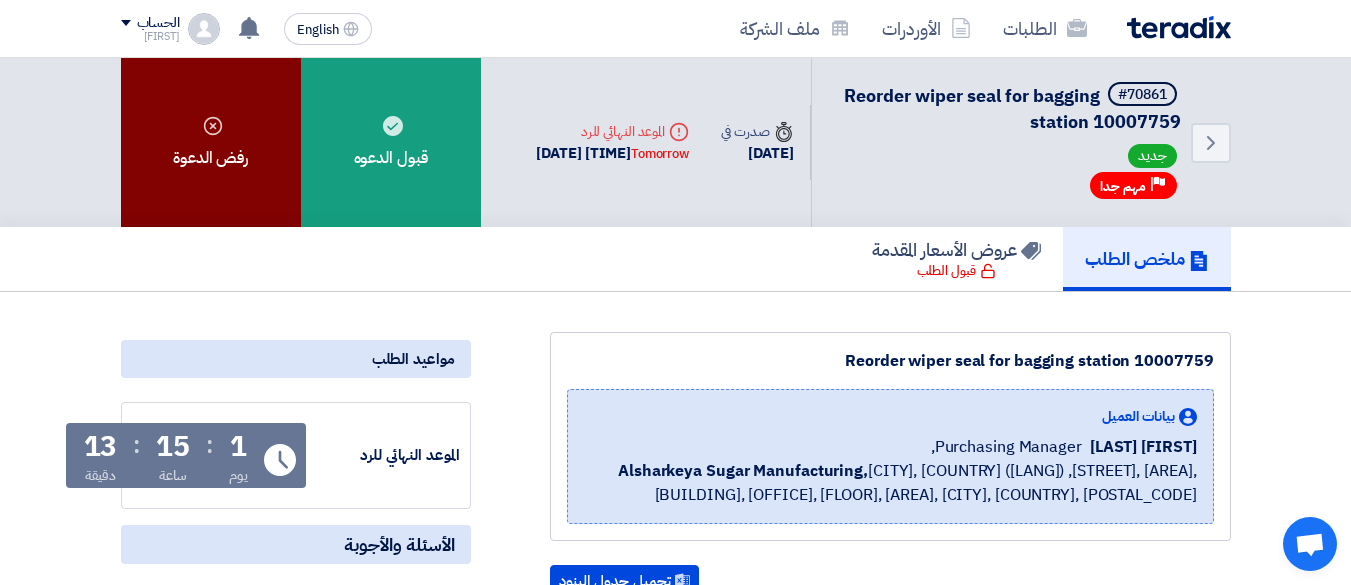 click on "رفض الدعوة" 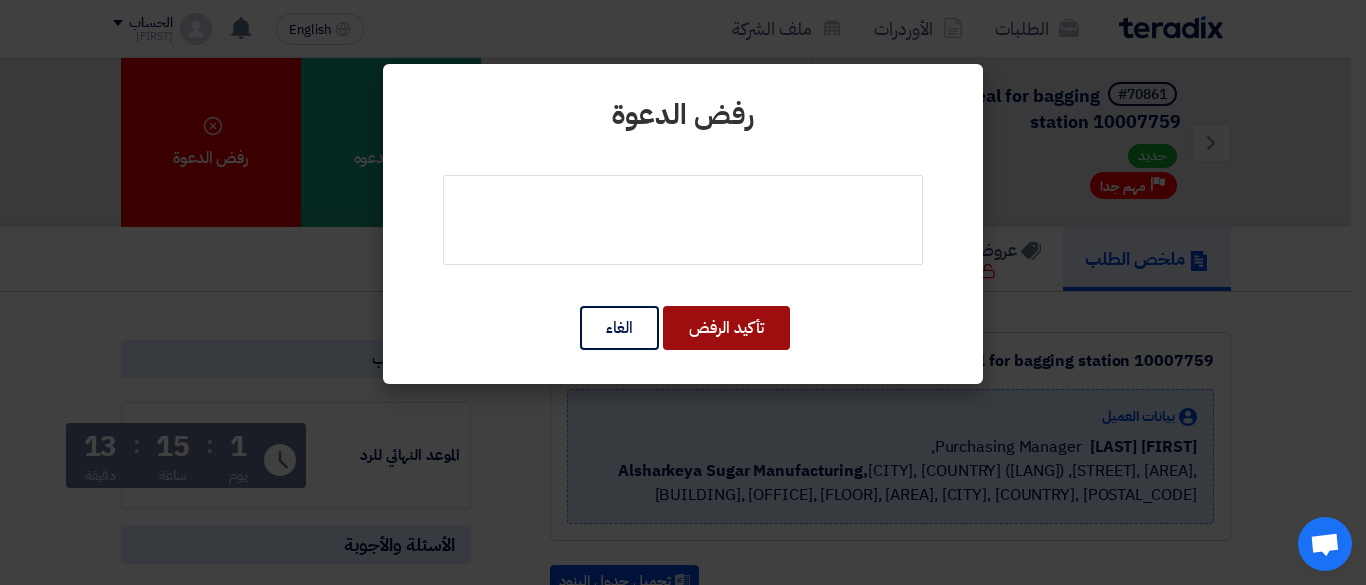click on "تأكيد الرفض" 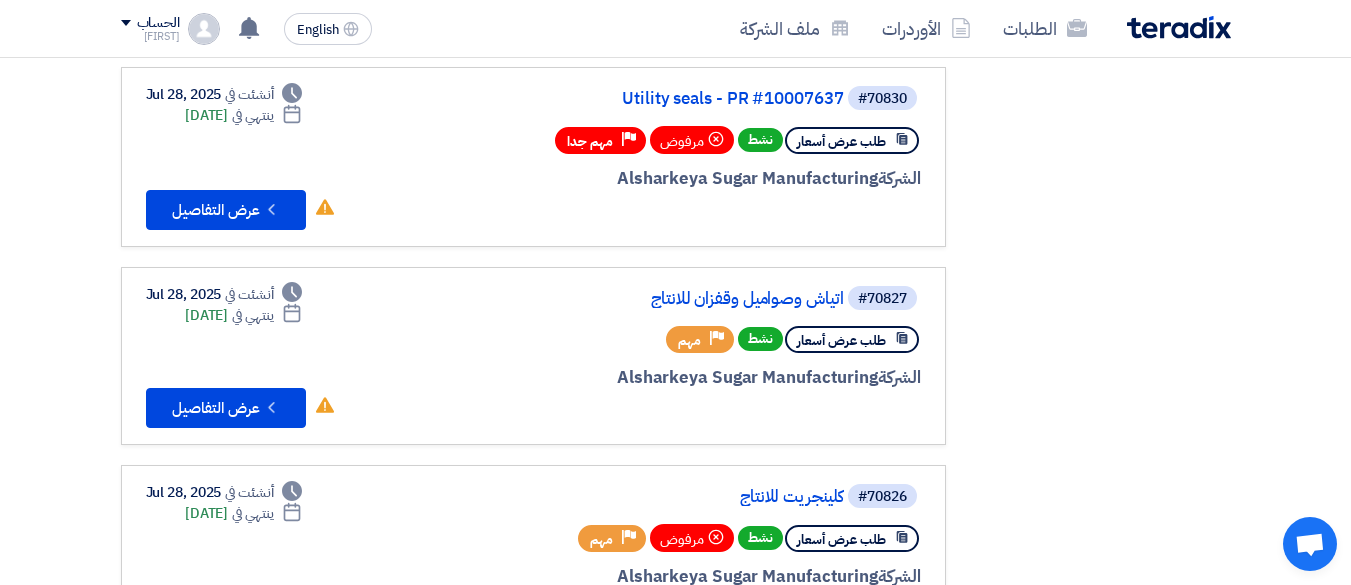 scroll, scrollTop: 0, scrollLeft: 0, axis: both 